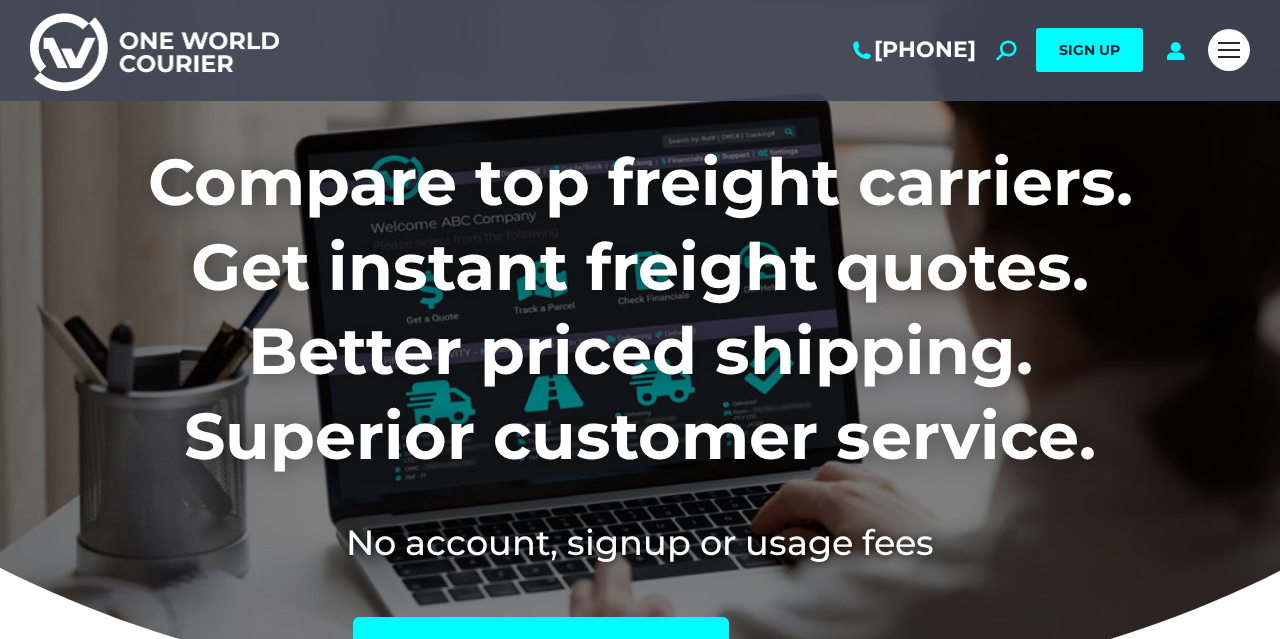 scroll, scrollTop: 0, scrollLeft: 0, axis: both 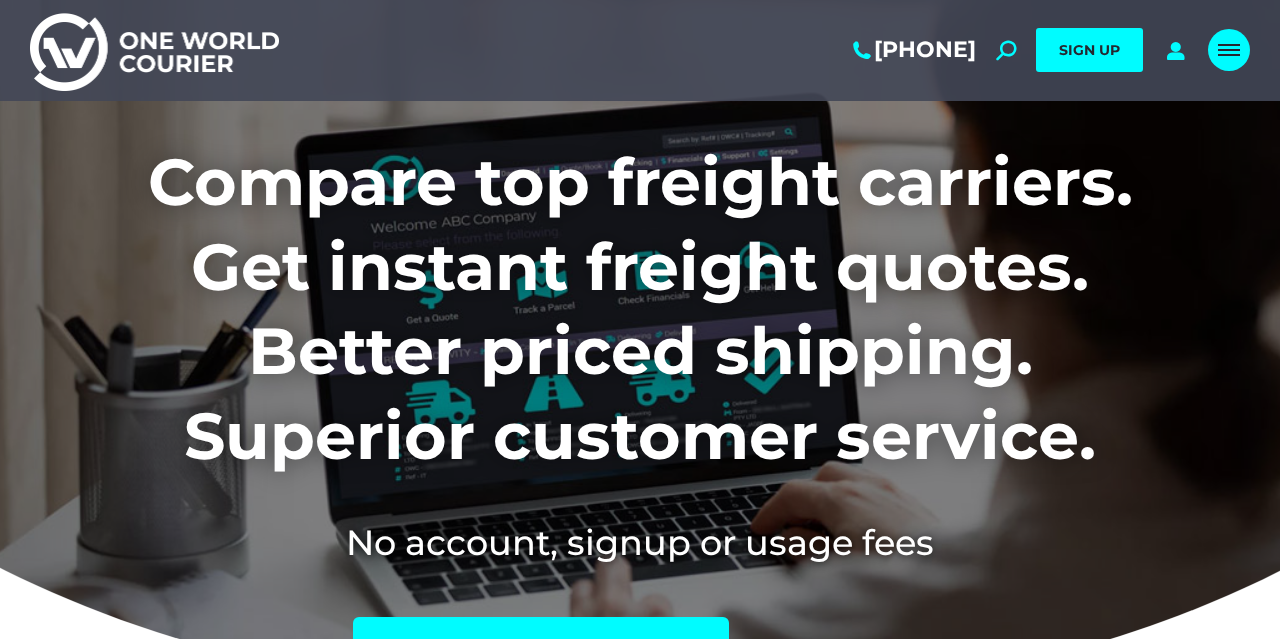 click at bounding box center [1229, 50] 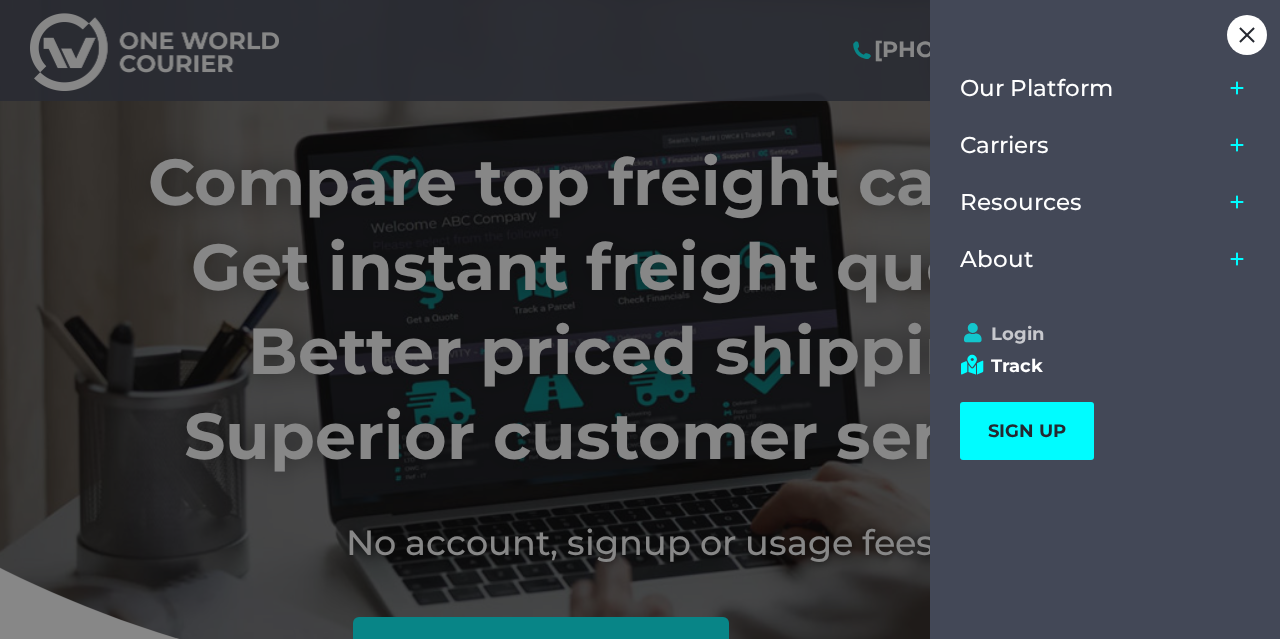 click on "Login" at bounding box center (1096, 334) 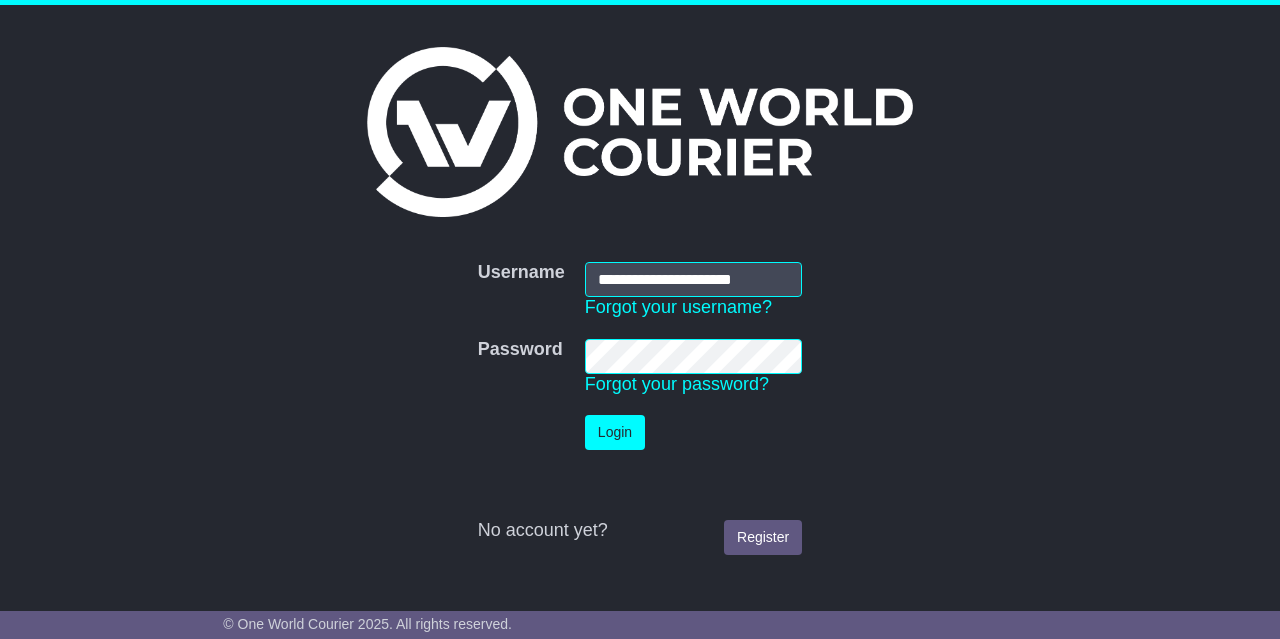 scroll, scrollTop: 0, scrollLeft: 0, axis: both 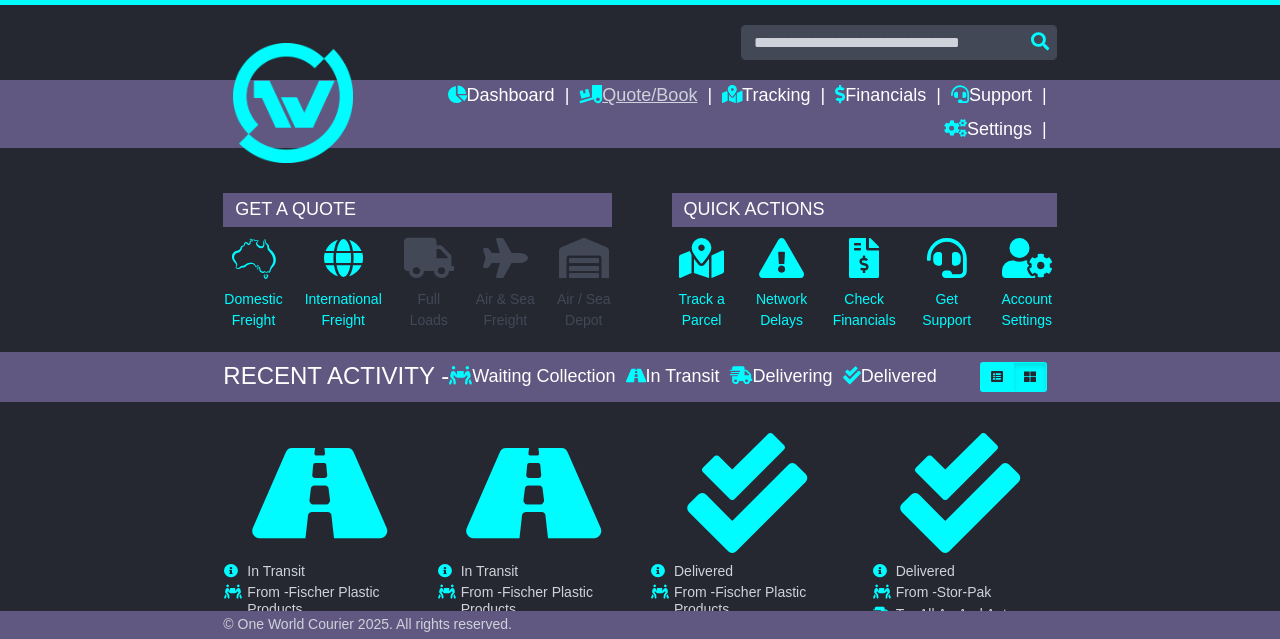 click on "Quote/Book" at bounding box center (638, 97) 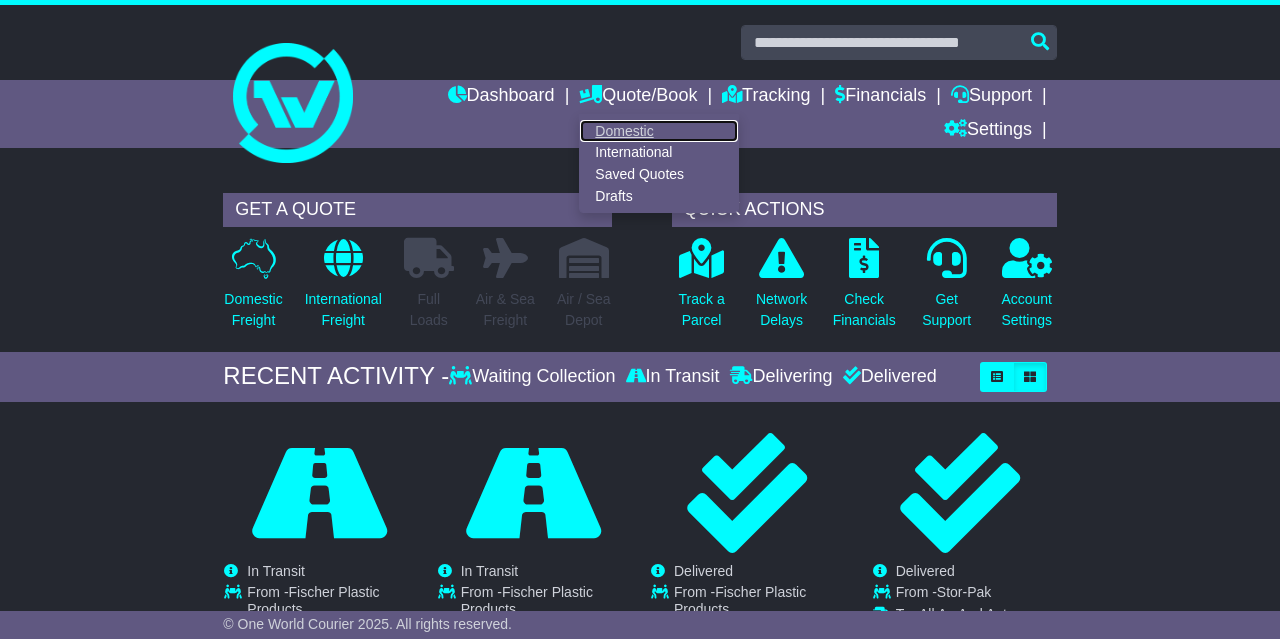 click on "Domestic" at bounding box center (659, 131) 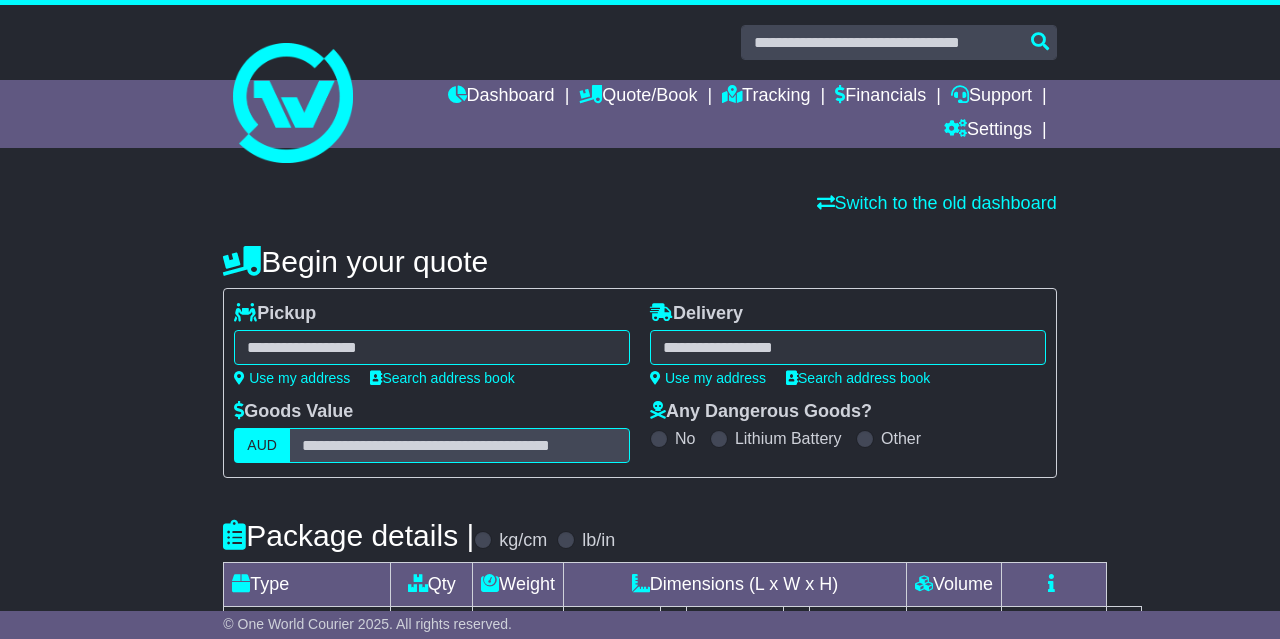 scroll, scrollTop: 0, scrollLeft: 0, axis: both 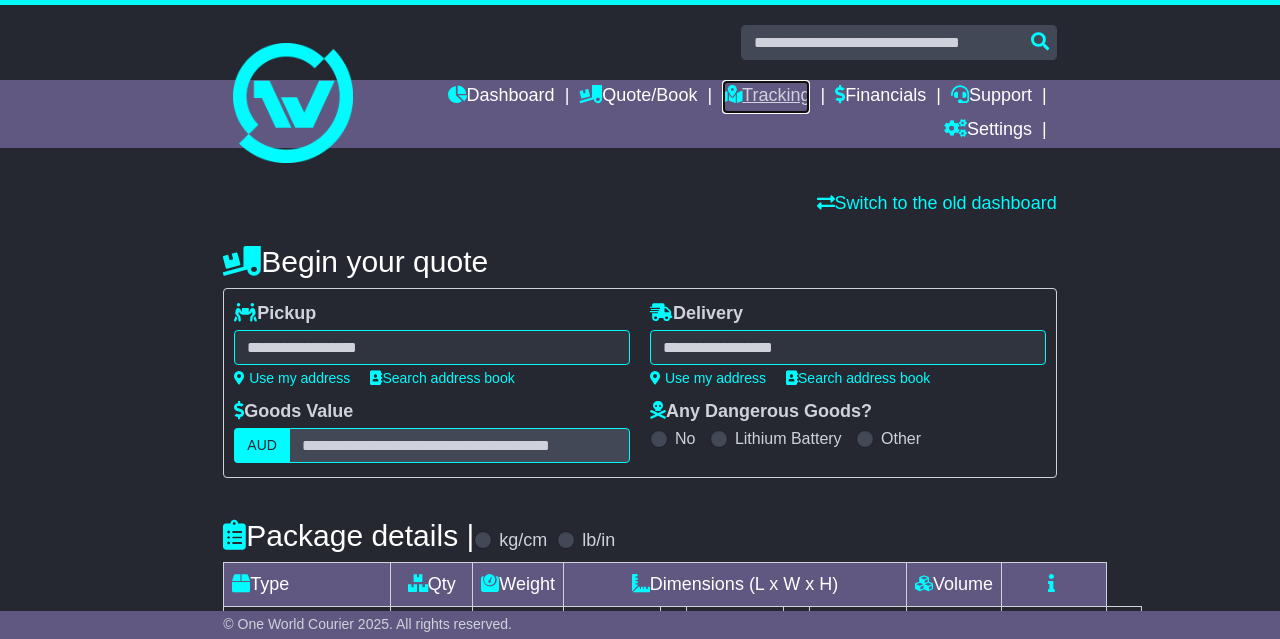 click at bounding box center (732, 94) 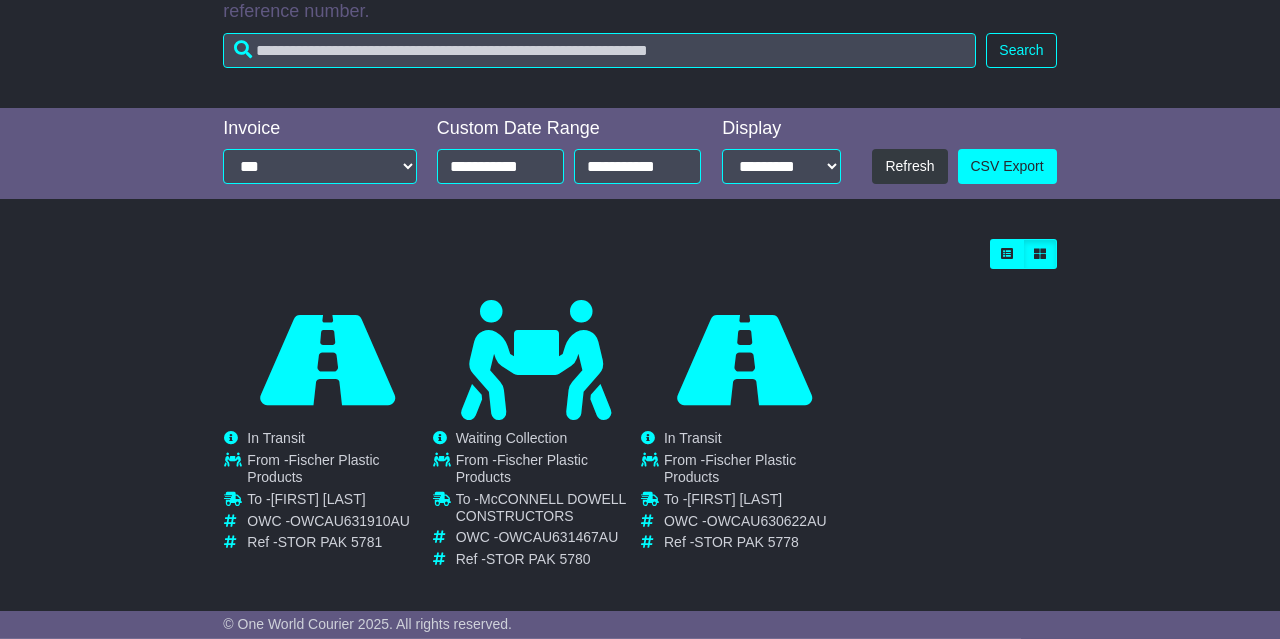 scroll, scrollTop: 537, scrollLeft: 0, axis: vertical 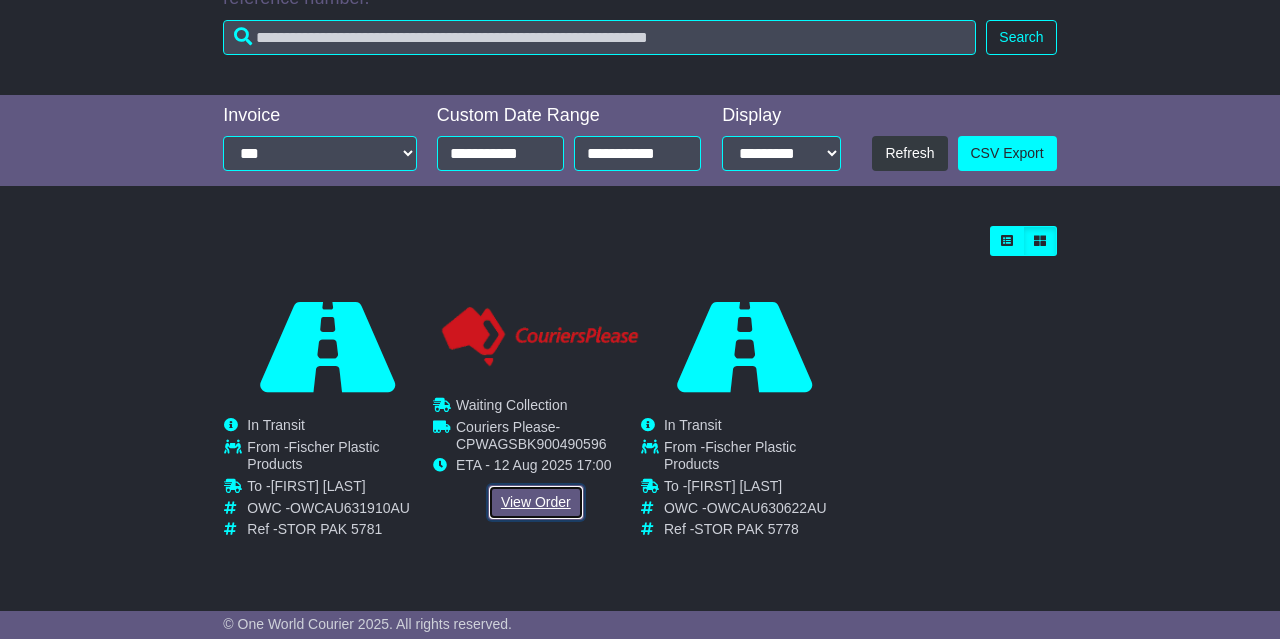 click on "View Order" at bounding box center (536, 502) 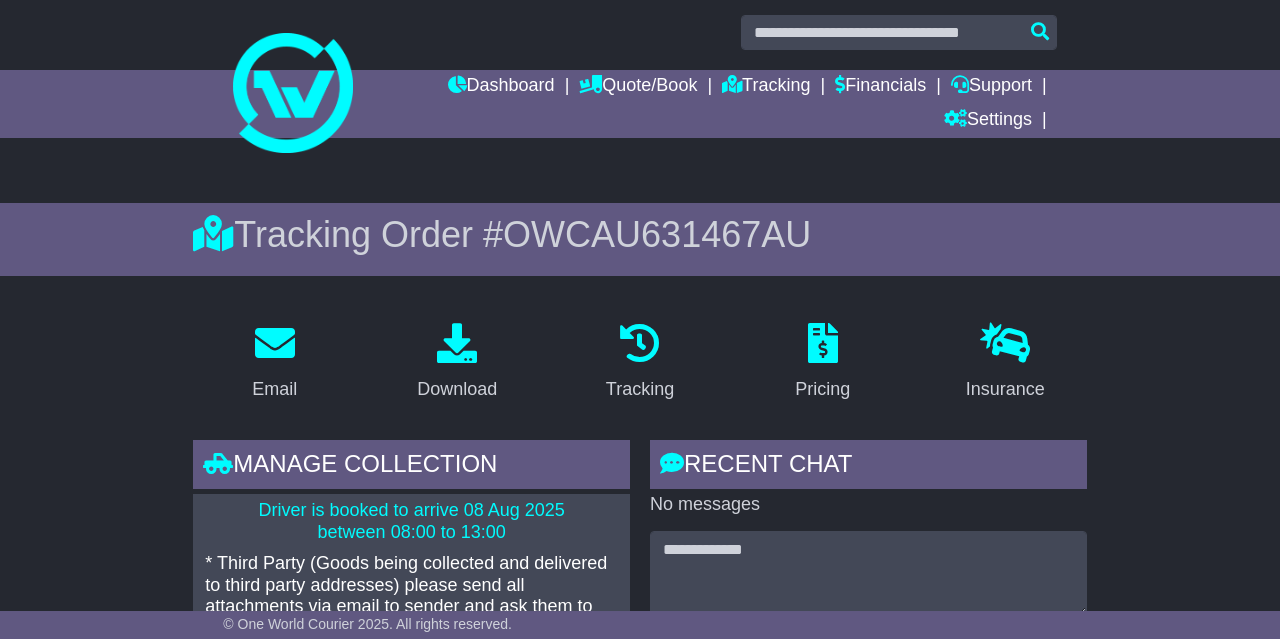 scroll, scrollTop: 0, scrollLeft: 0, axis: both 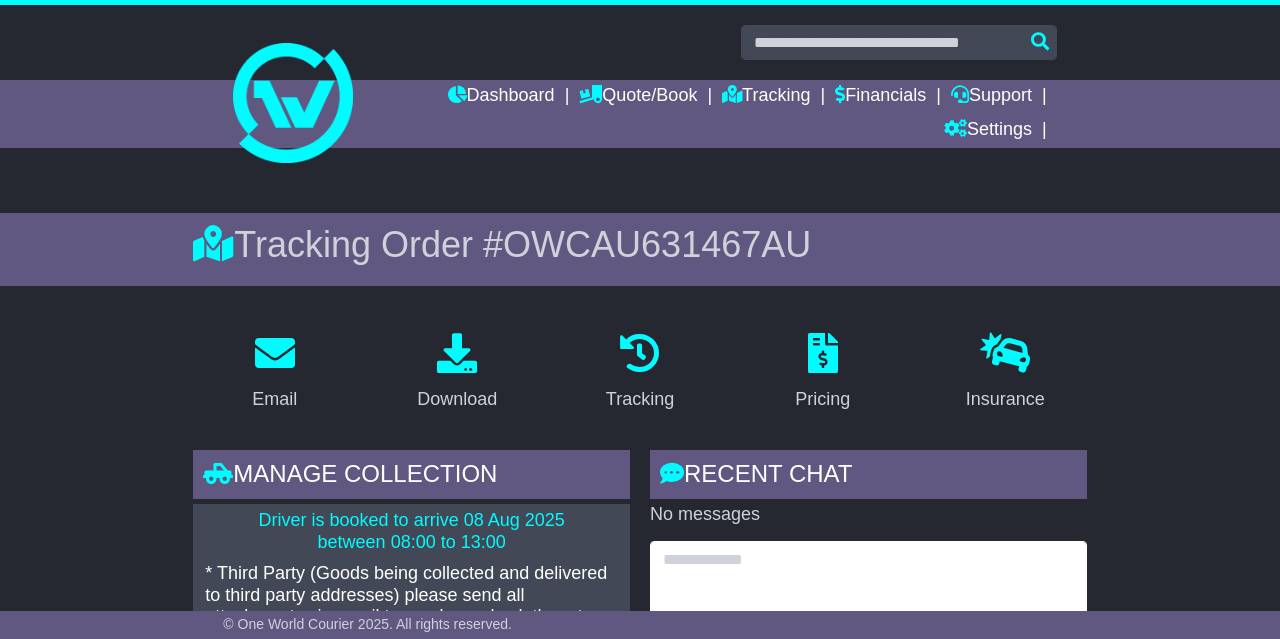 click at bounding box center [868, 584] 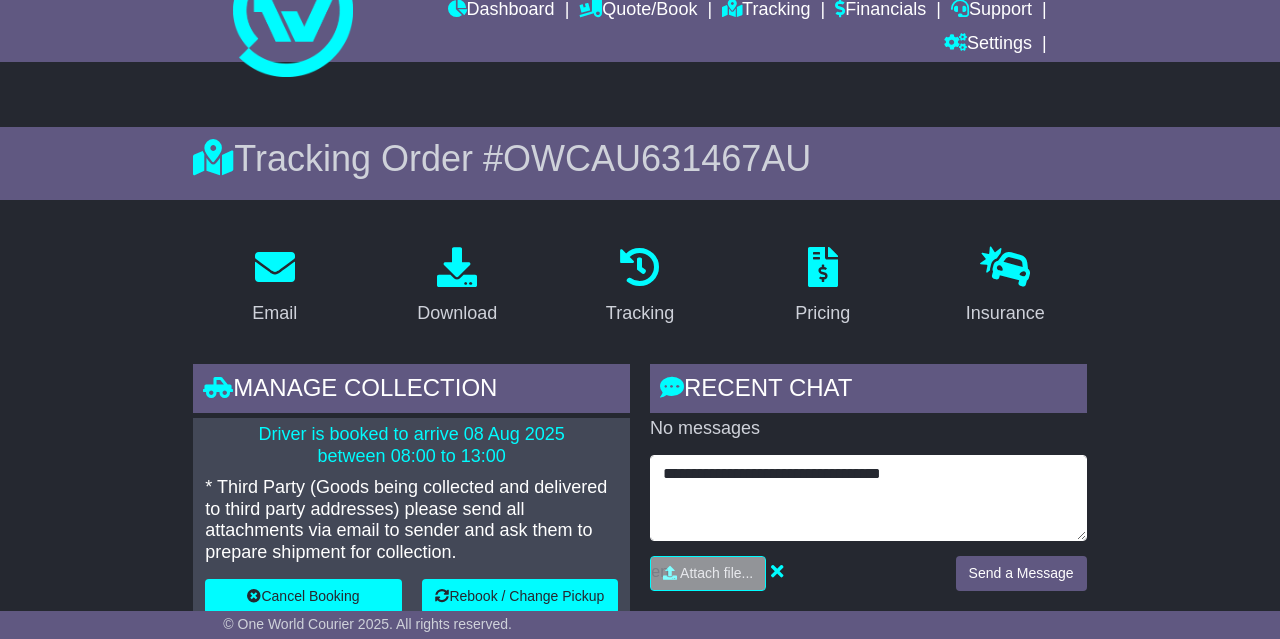 scroll, scrollTop: 92, scrollLeft: 0, axis: vertical 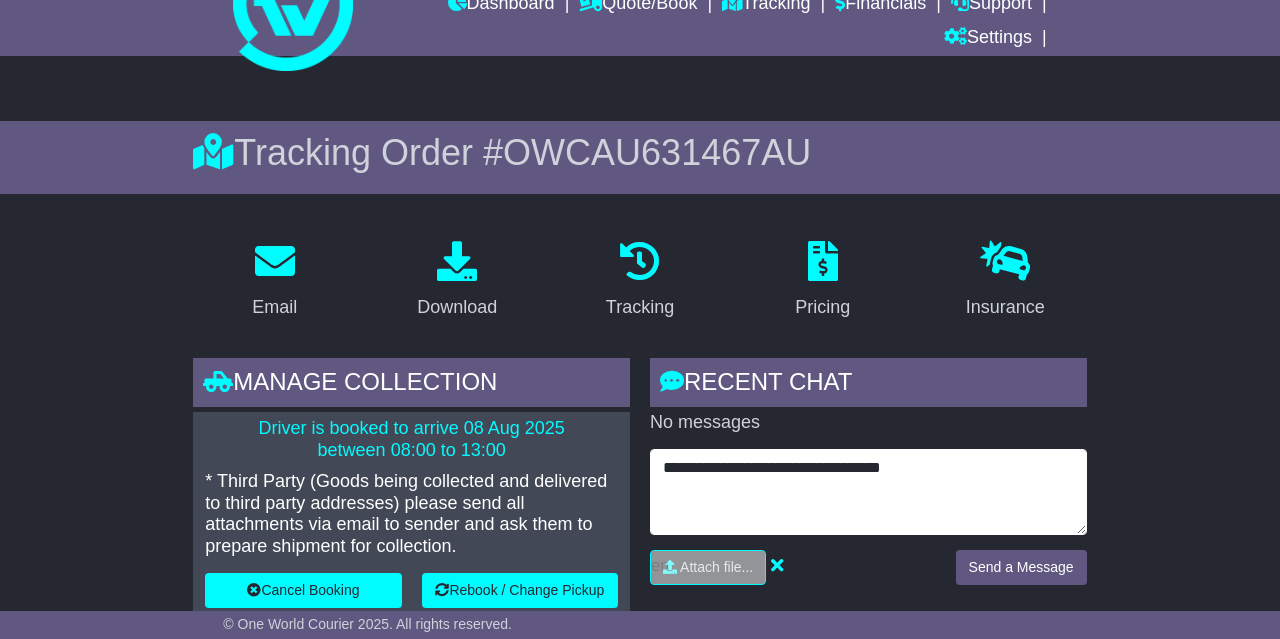 click on "**********" at bounding box center (868, 492) 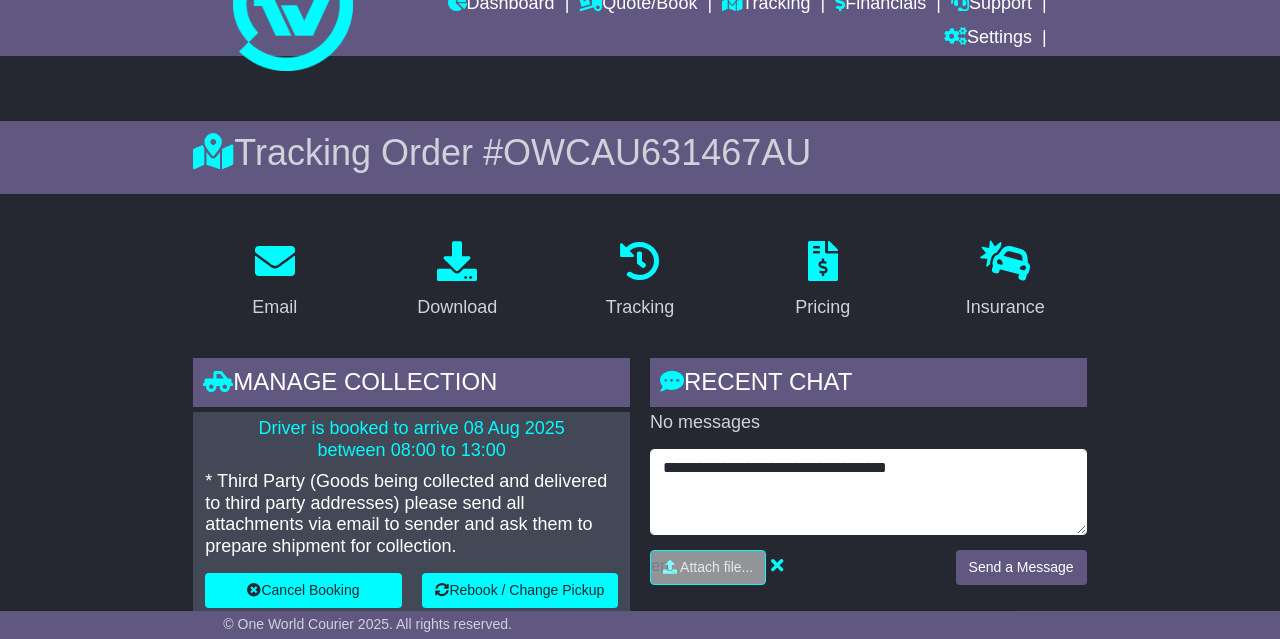 click on "**********" at bounding box center [868, 492] 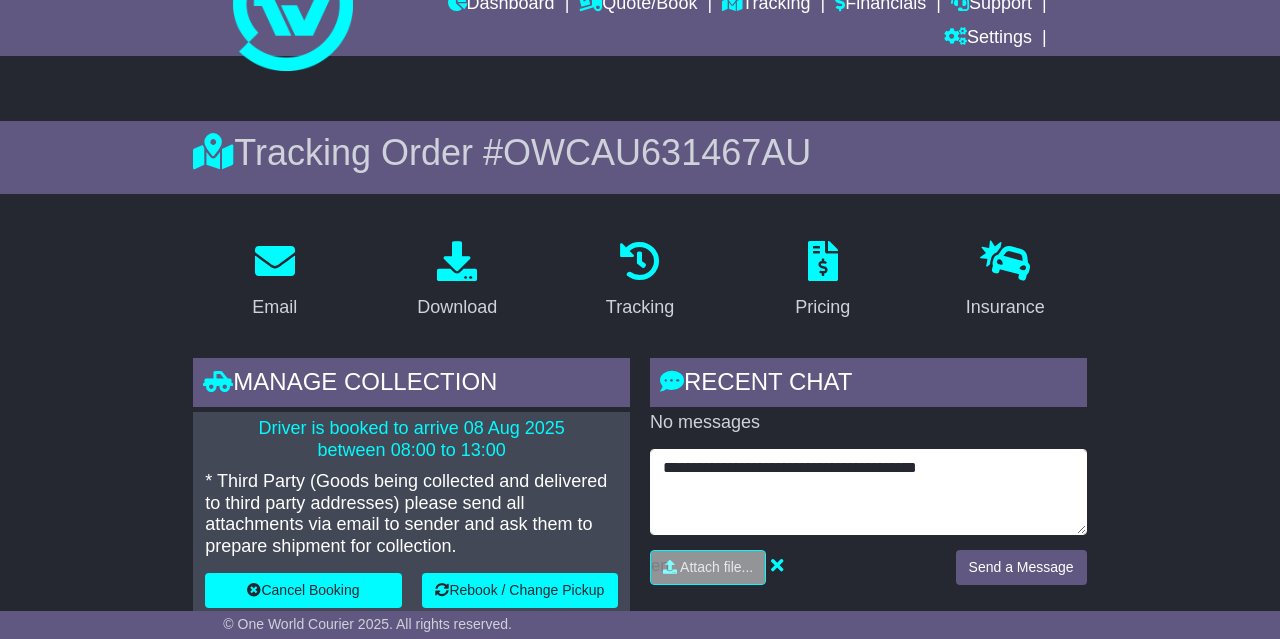 click on "**********" at bounding box center (868, 492) 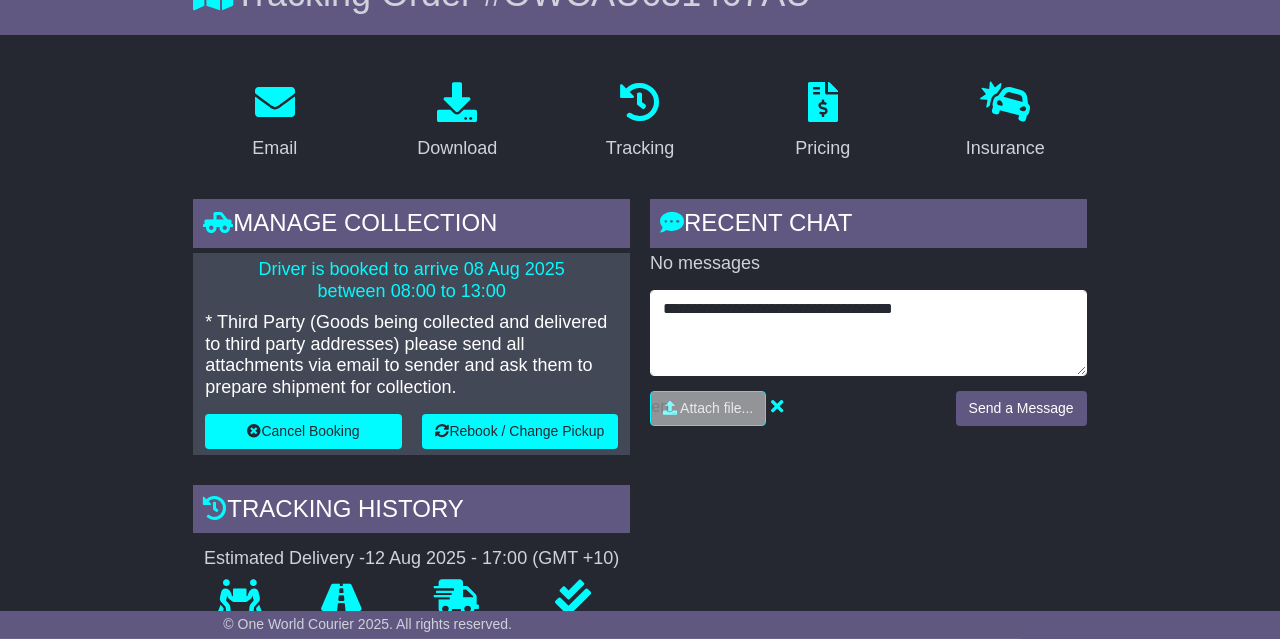 scroll, scrollTop: 250, scrollLeft: 0, axis: vertical 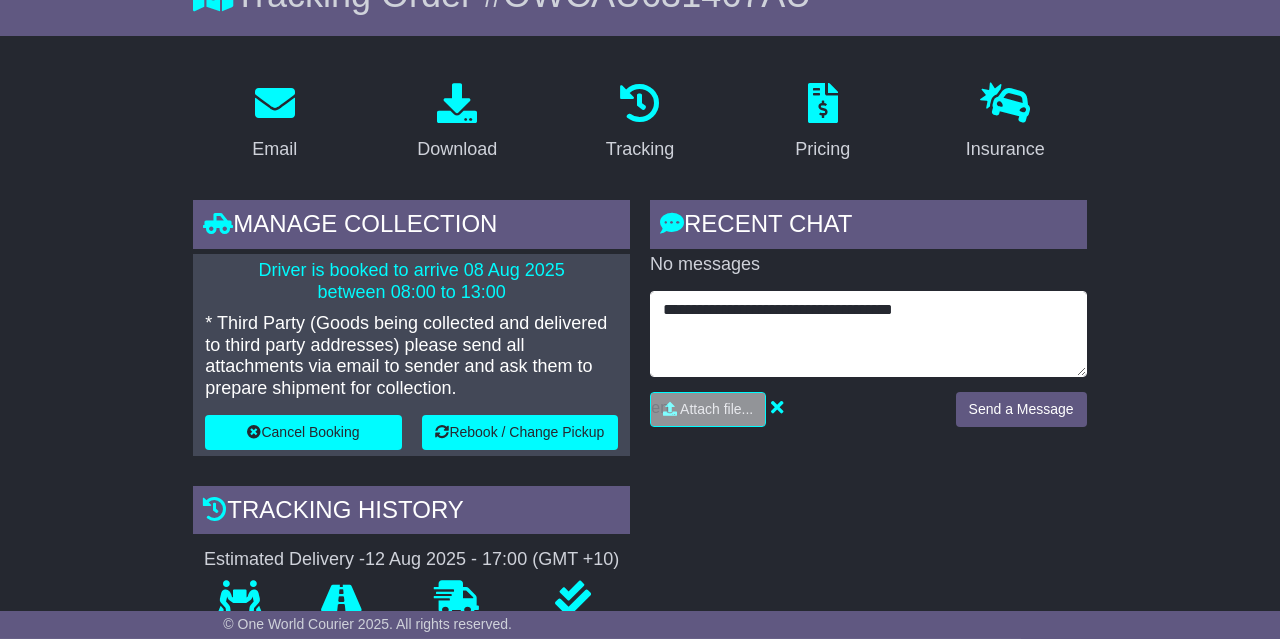 drag, startPoint x: 962, startPoint y: 304, endPoint x: 619, endPoint y: 298, distance: 343.05246 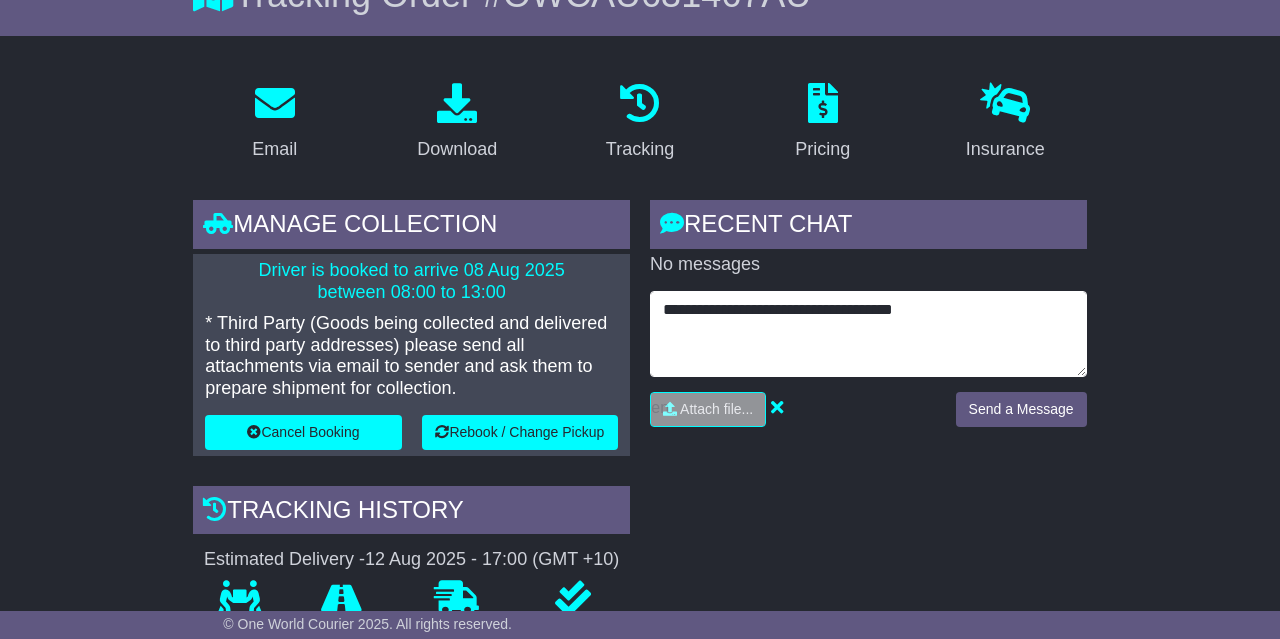 type on "**********" 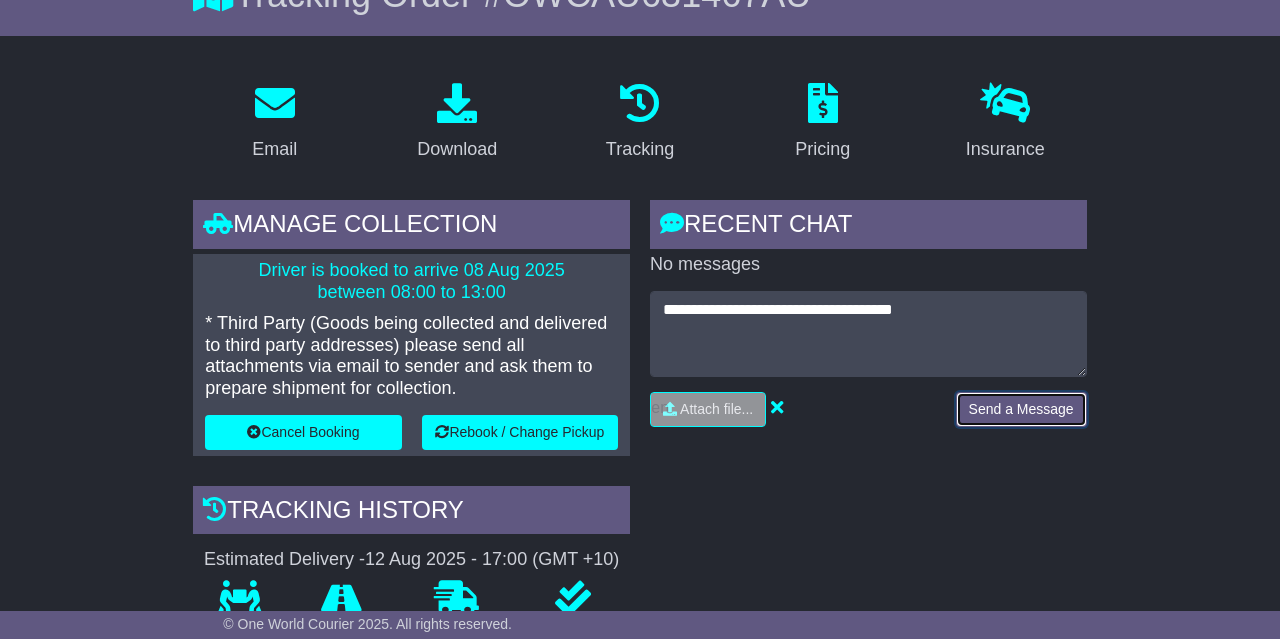 click on "Send a Message" at bounding box center [1021, 409] 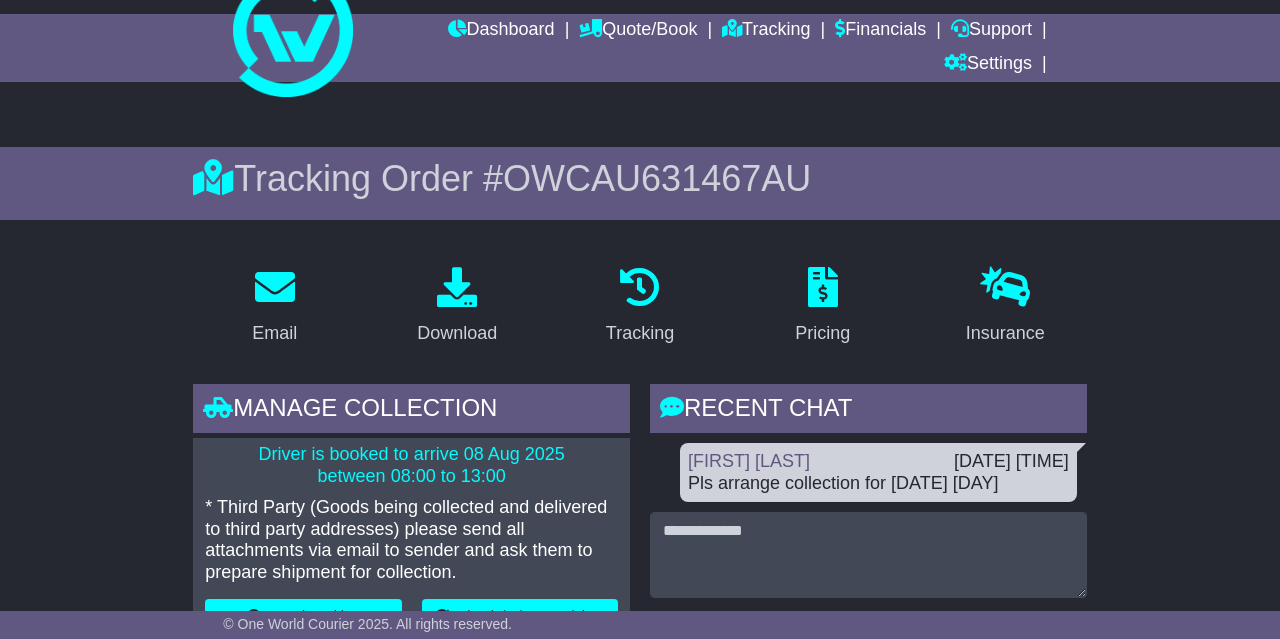 scroll, scrollTop: 42, scrollLeft: 0, axis: vertical 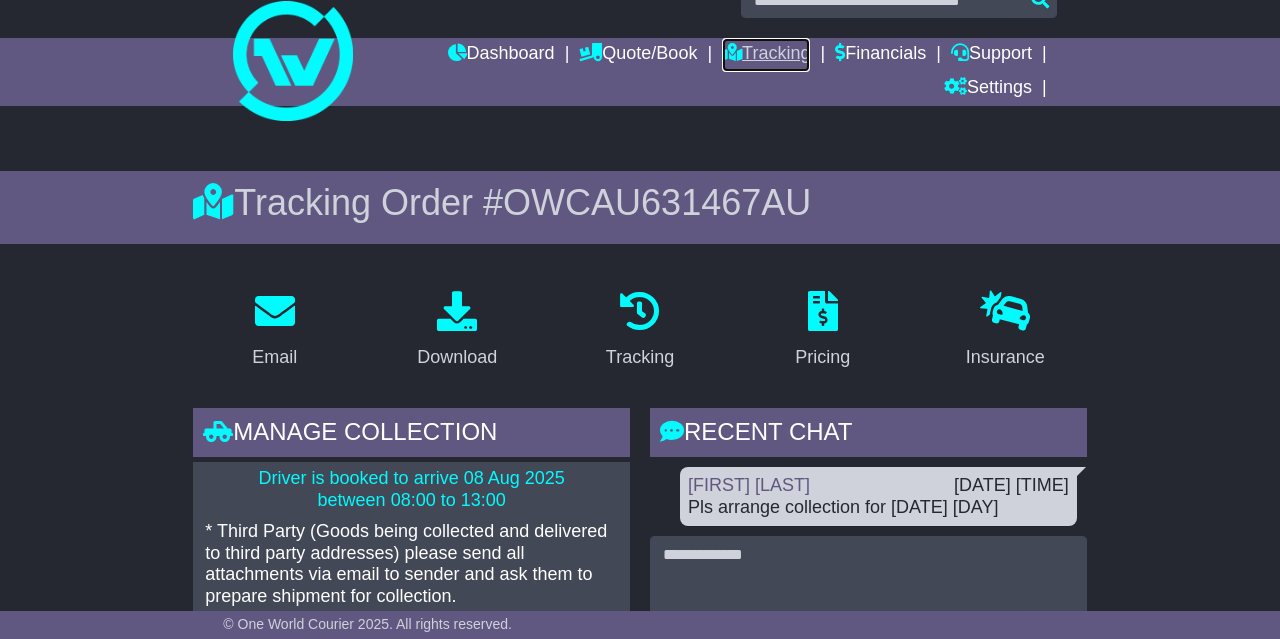 click on "Tracking" at bounding box center (766, 55) 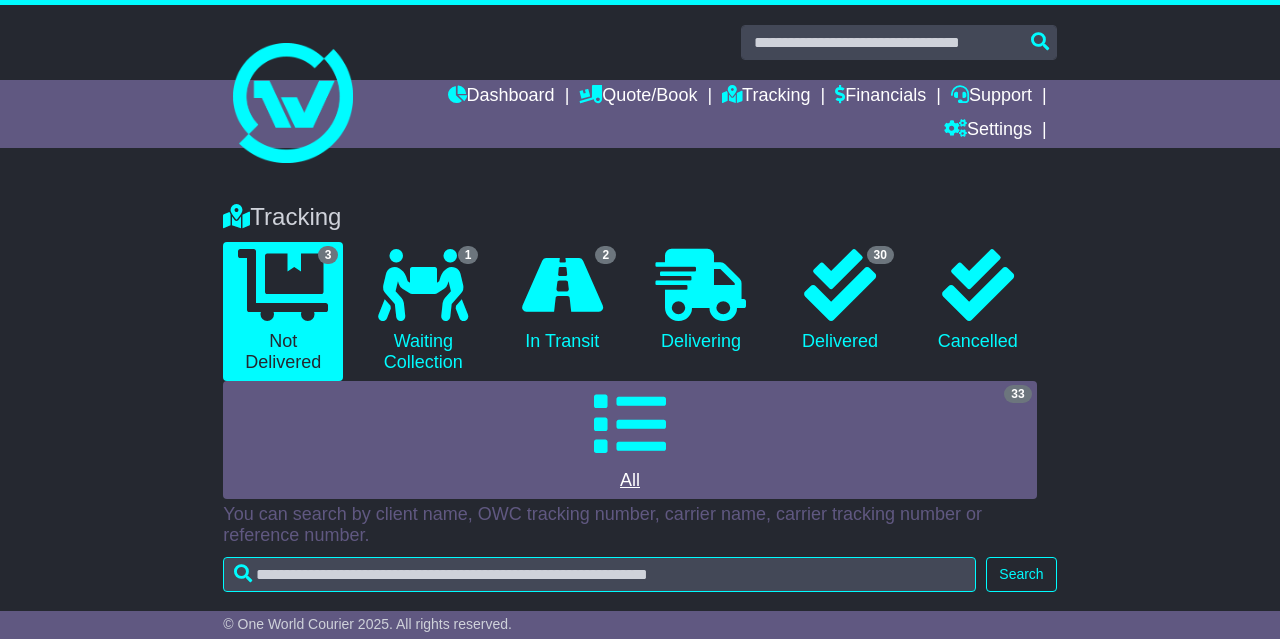 scroll, scrollTop: 0, scrollLeft: 0, axis: both 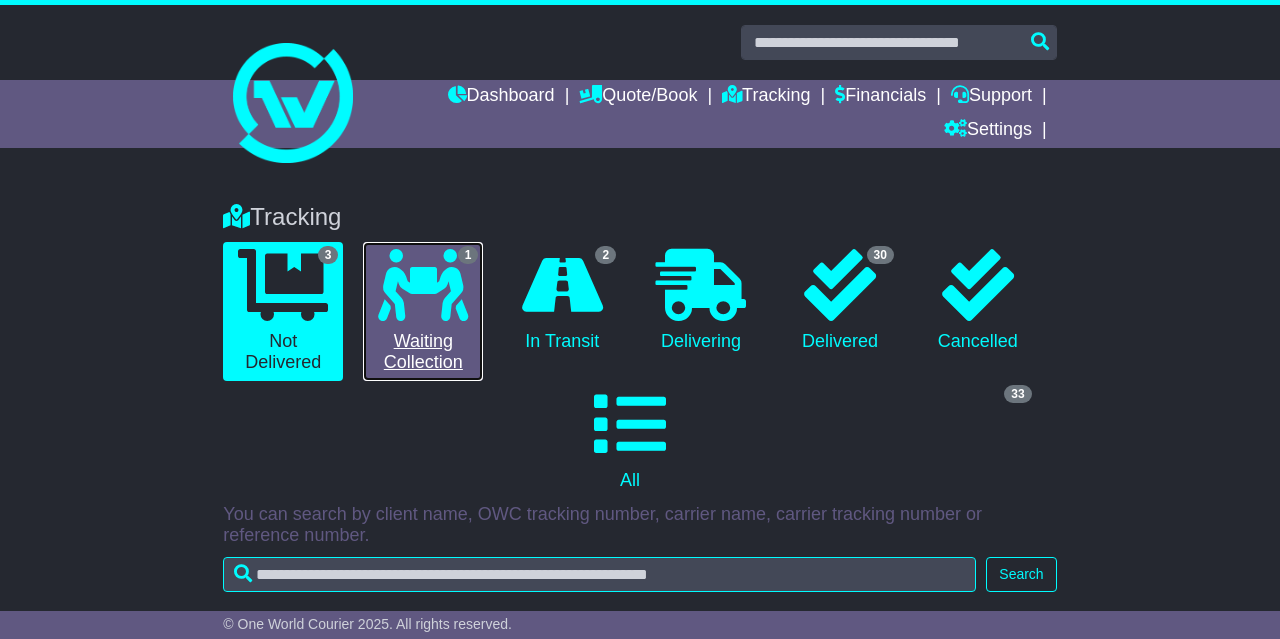 click at bounding box center (423, 285) 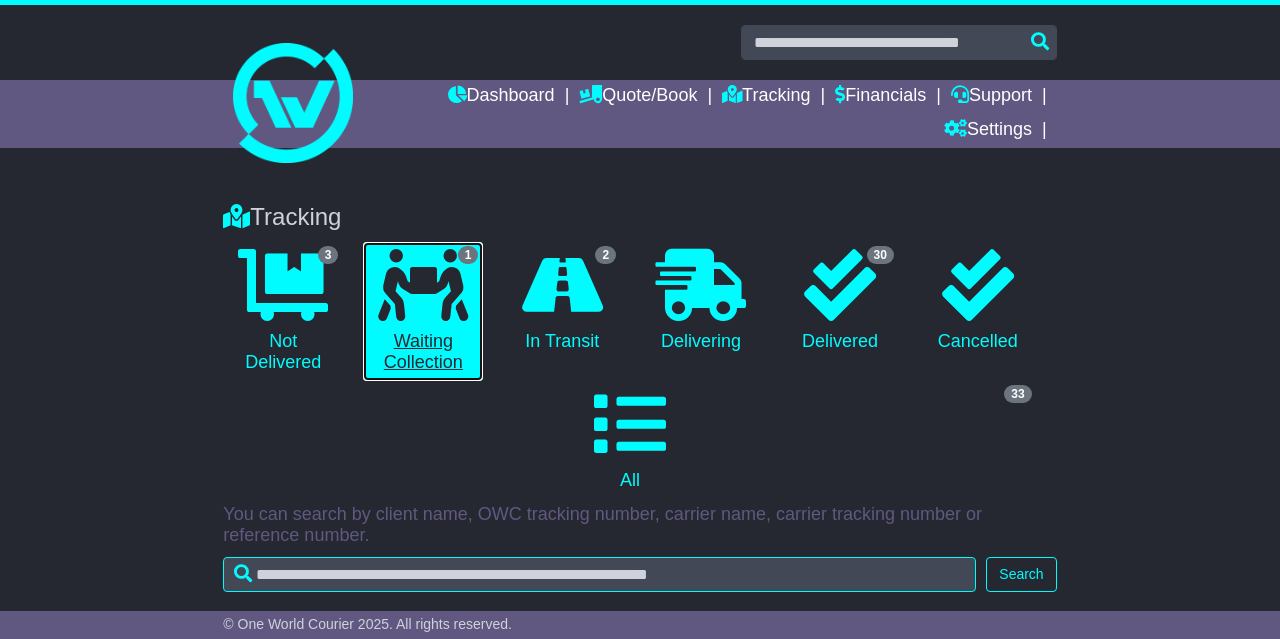 click on "1
Waiting Collection" at bounding box center [423, 311] 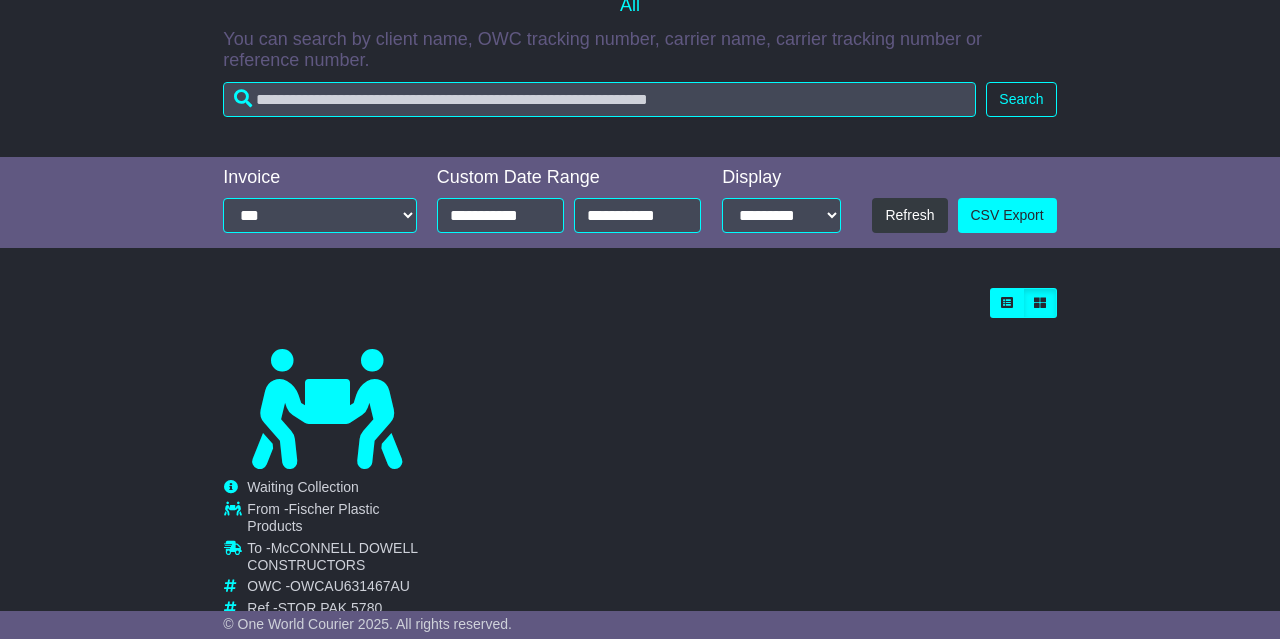 scroll, scrollTop: 537, scrollLeft: 0, axis: vertical 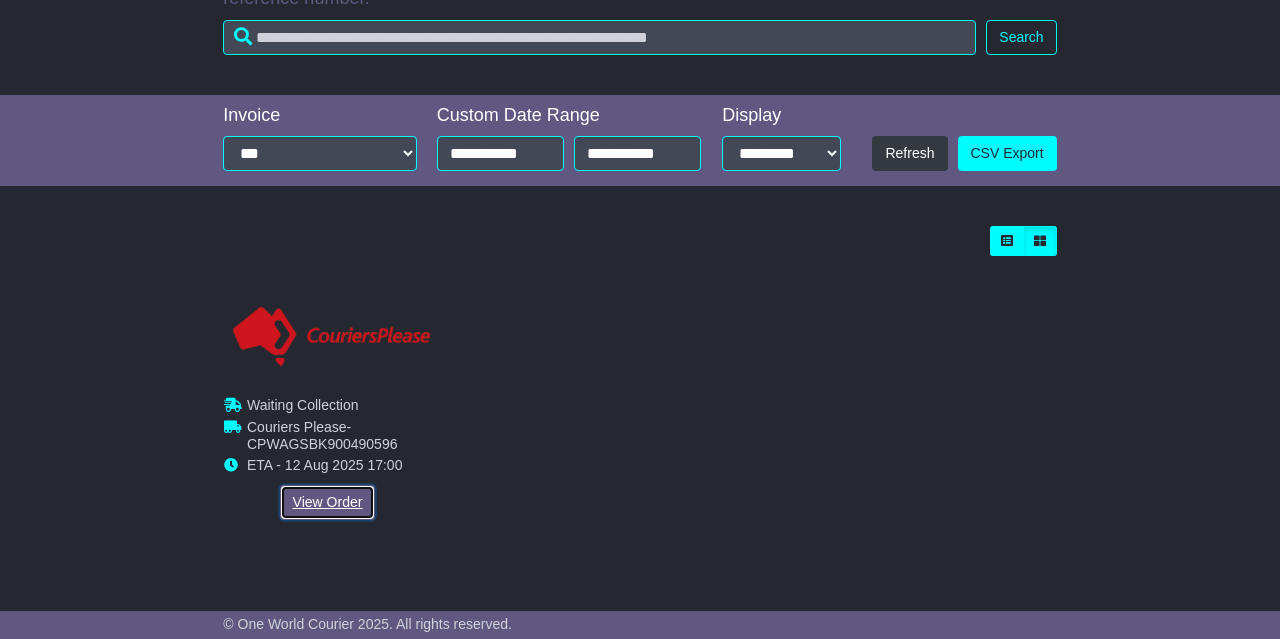 click on "View Order" at bounding box center [328, 502] 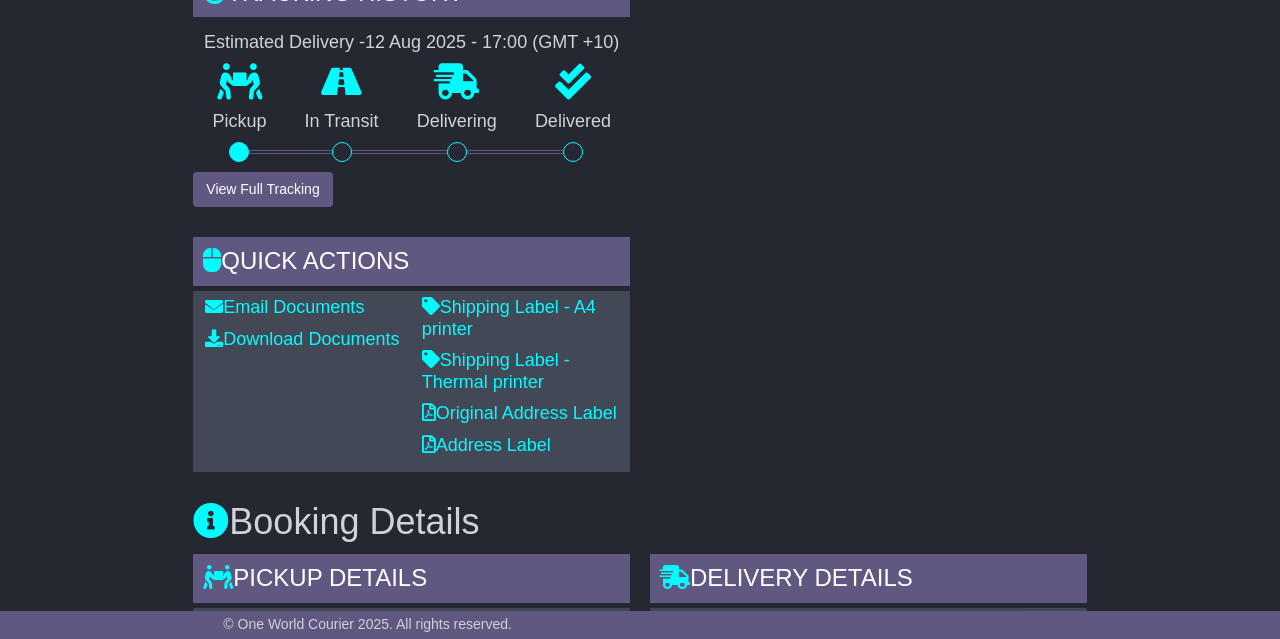 scroll, scrollTop: 0, scrollLeft: 0, axis: both 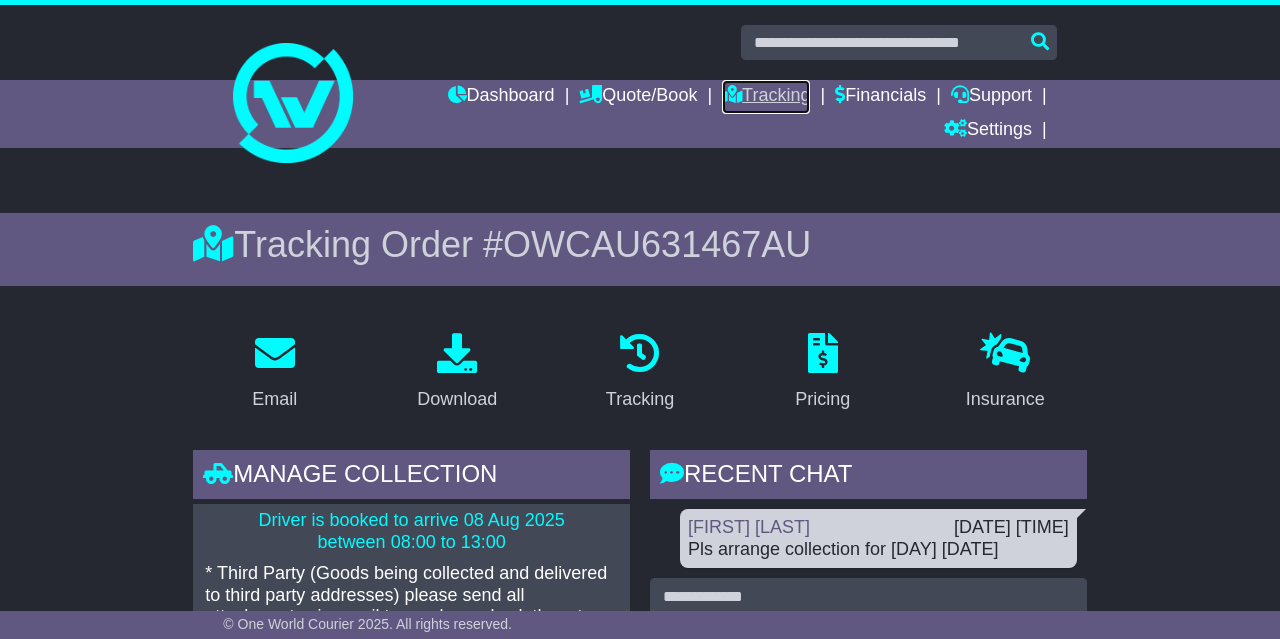 click on "Tracking" at bounding box center [766, 97] 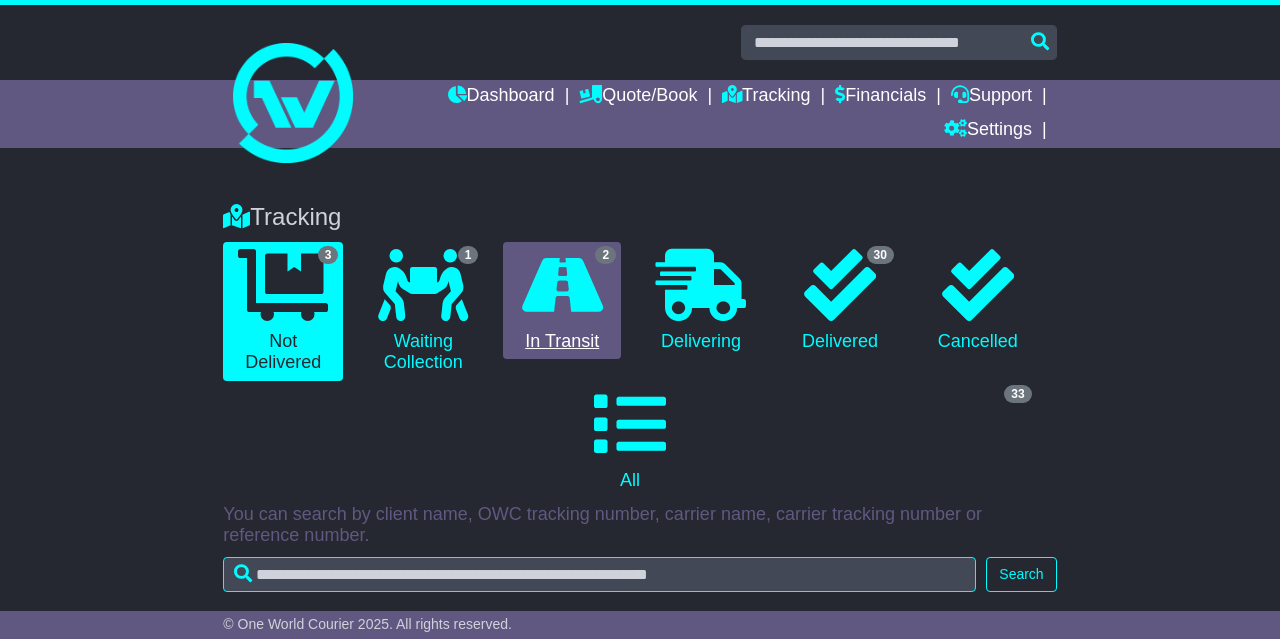 scroll, scrollTop: 0, scrollLeft: 0, axis: both 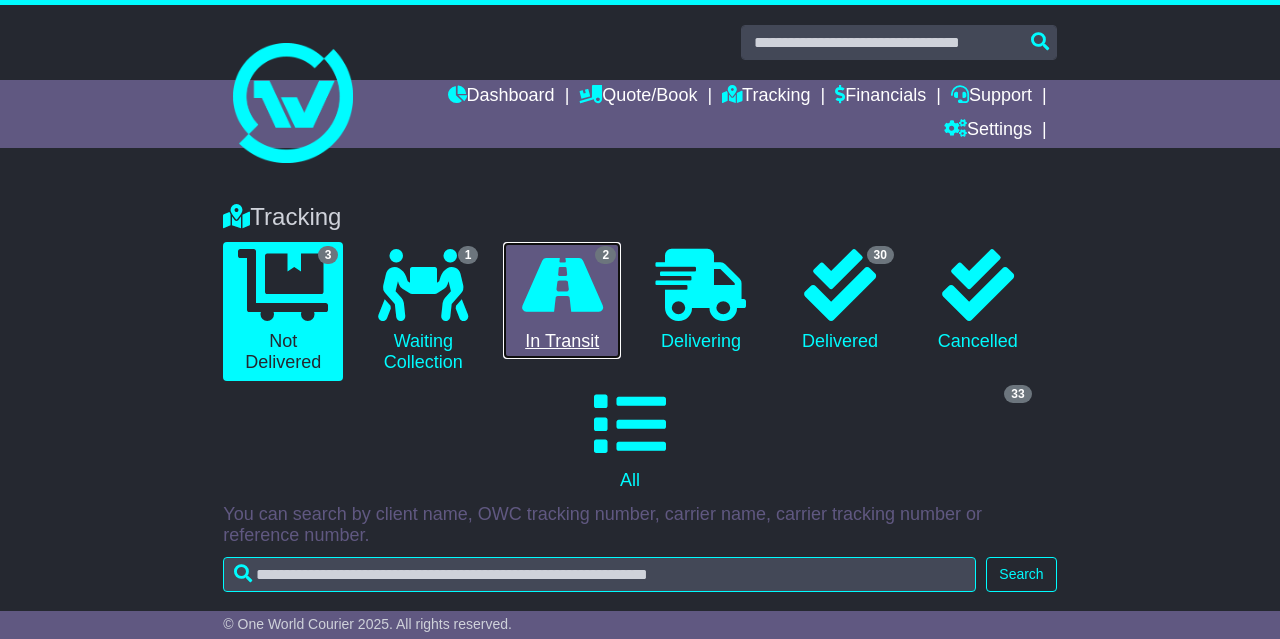 click at bounding box center (562, 285) 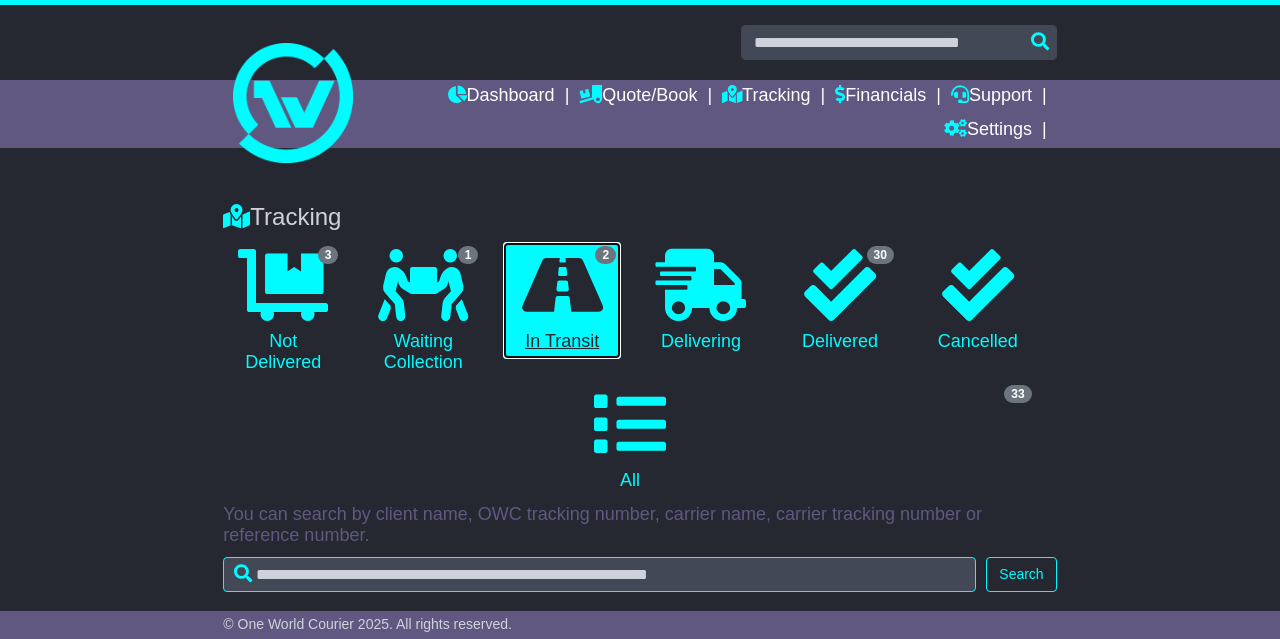 click on "2" at bounding box center [605, 255] 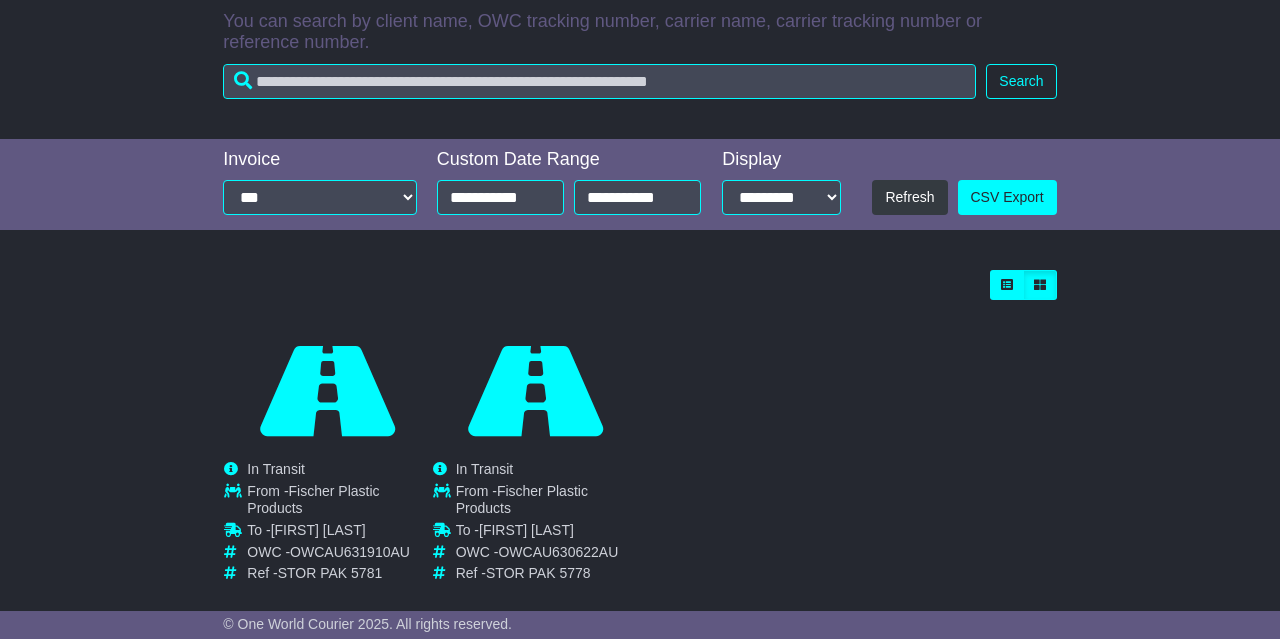 scroll, scrollTop: 520, scrollLeft: 0, axis: vertical 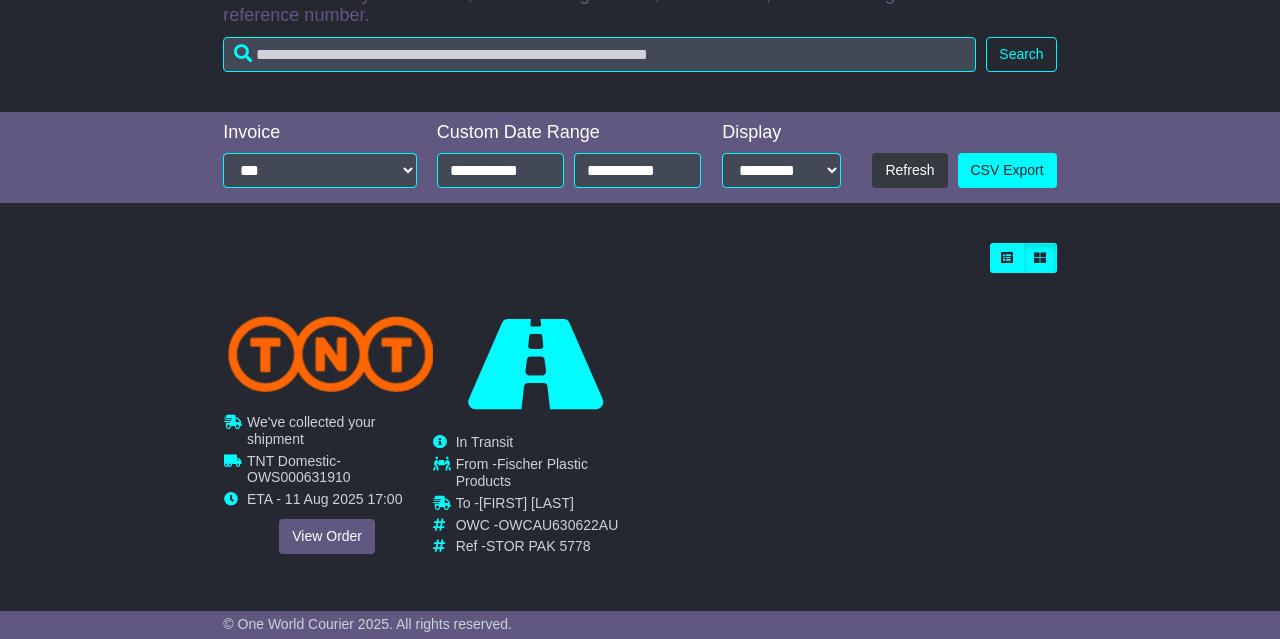 click on "ETA - 11 Aug 2025 17:00" at bounding box center [324, 500] 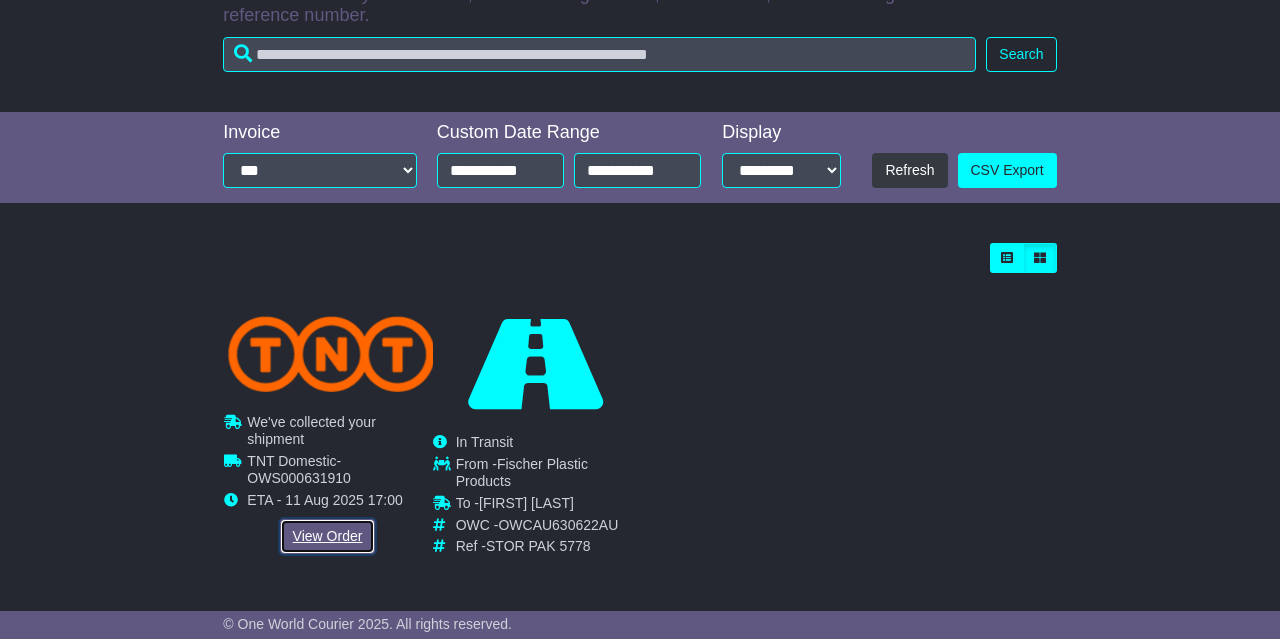 click on "View Order" at bounding box center [328, 536] 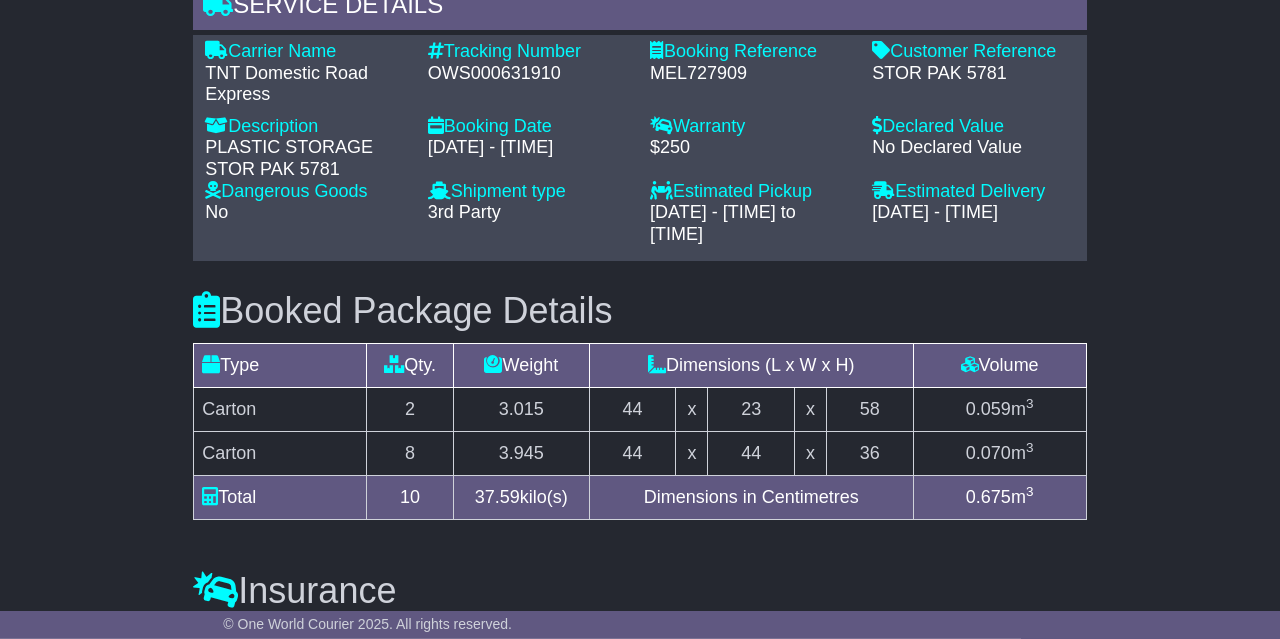 scroll, scrollTop: 1344, scrollLeft: 0, axis: vertical 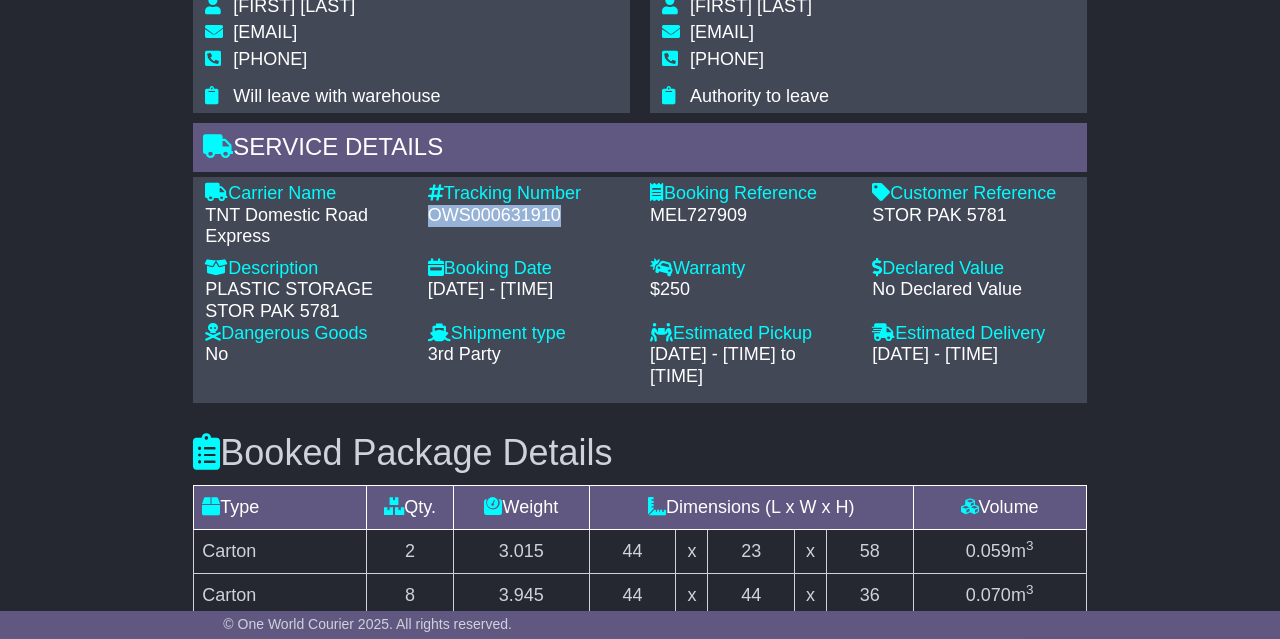 drag, startPoint x: 431, startPoint y: 234, endPoint x: 560, endPoint y: 236, distance: 129.0155 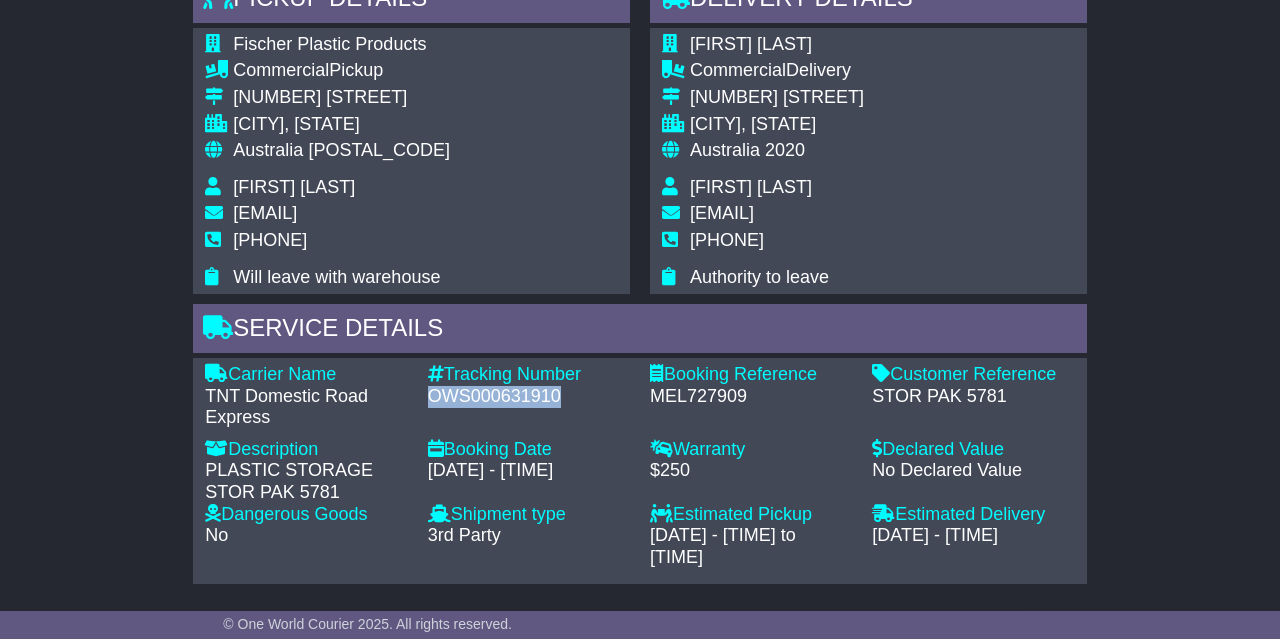 scroll, scrollTop: 1162, scrollLeft: 0, axis: vertical 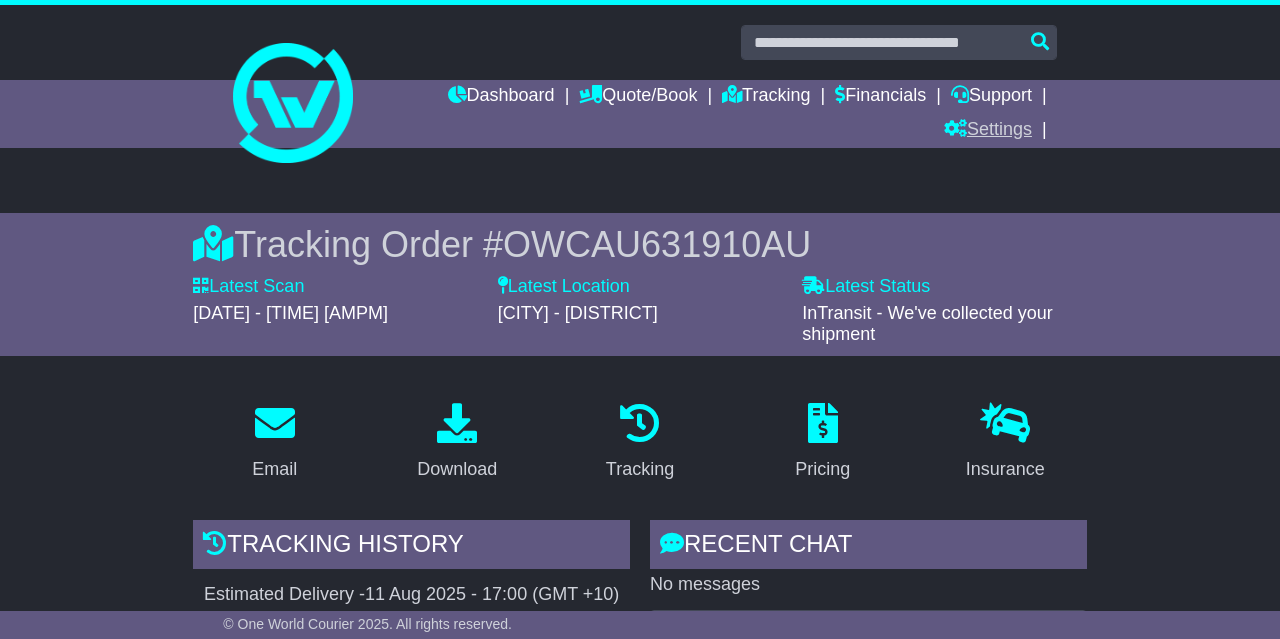 click on "Settings" at bounding box center (988, 131) 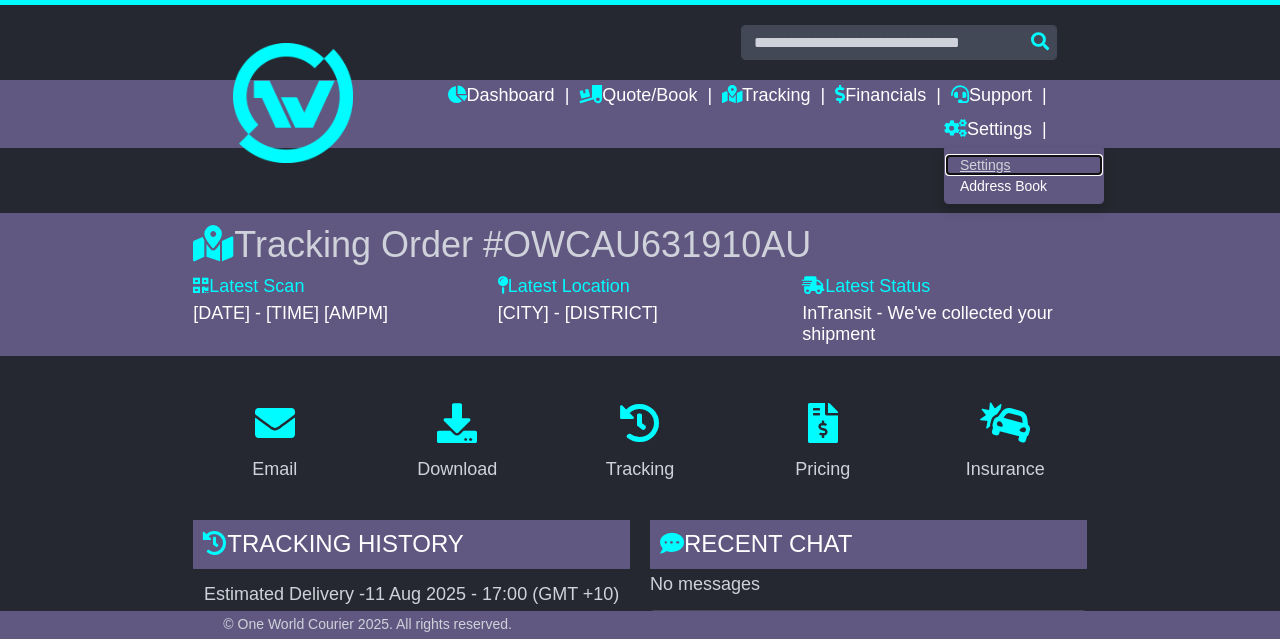 click on "Settings" at bounding box center [1024, 165] 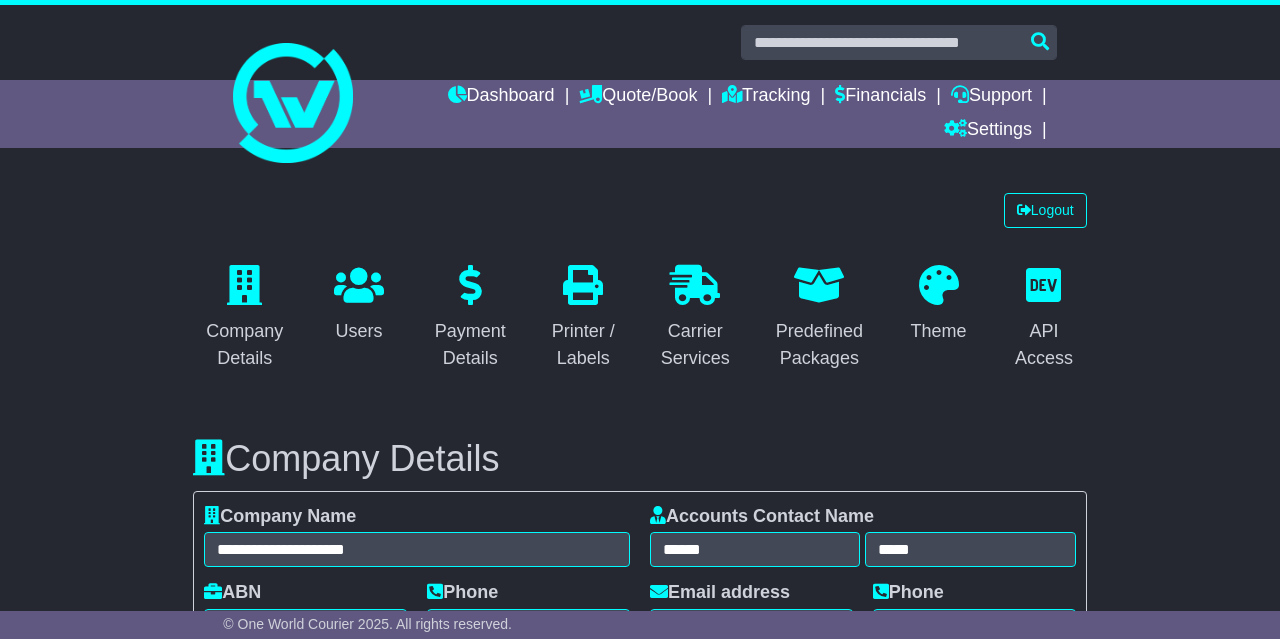 select on "**********" 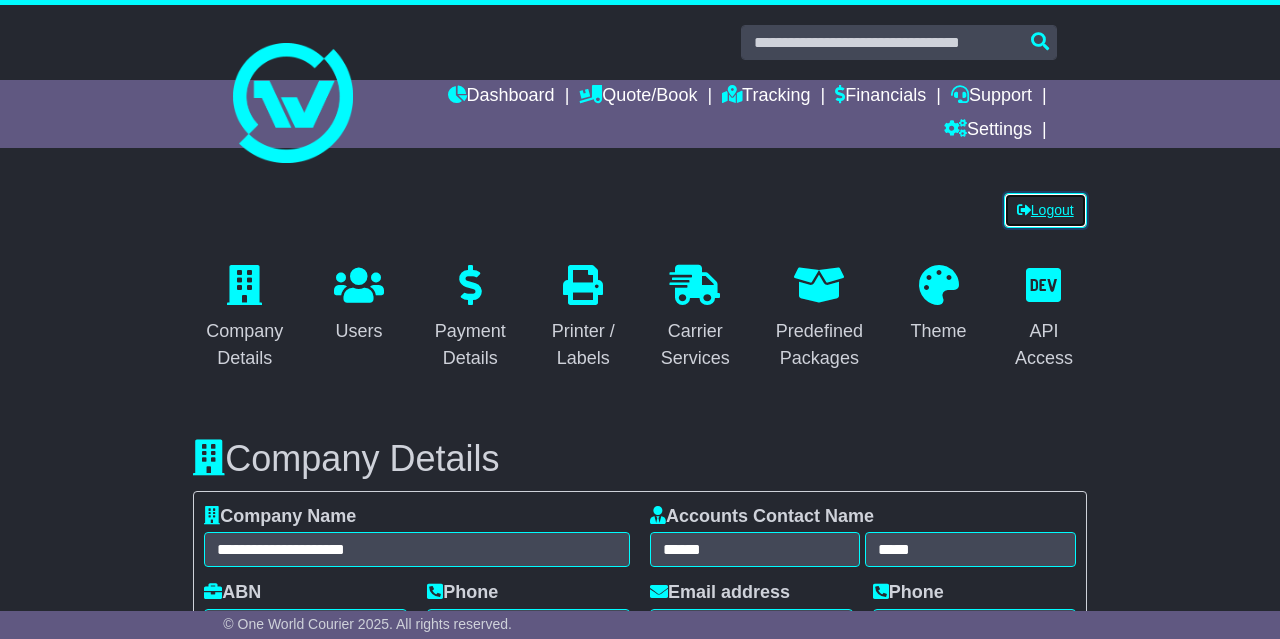 click on "Logout" at bounding box center [1045, 210] 